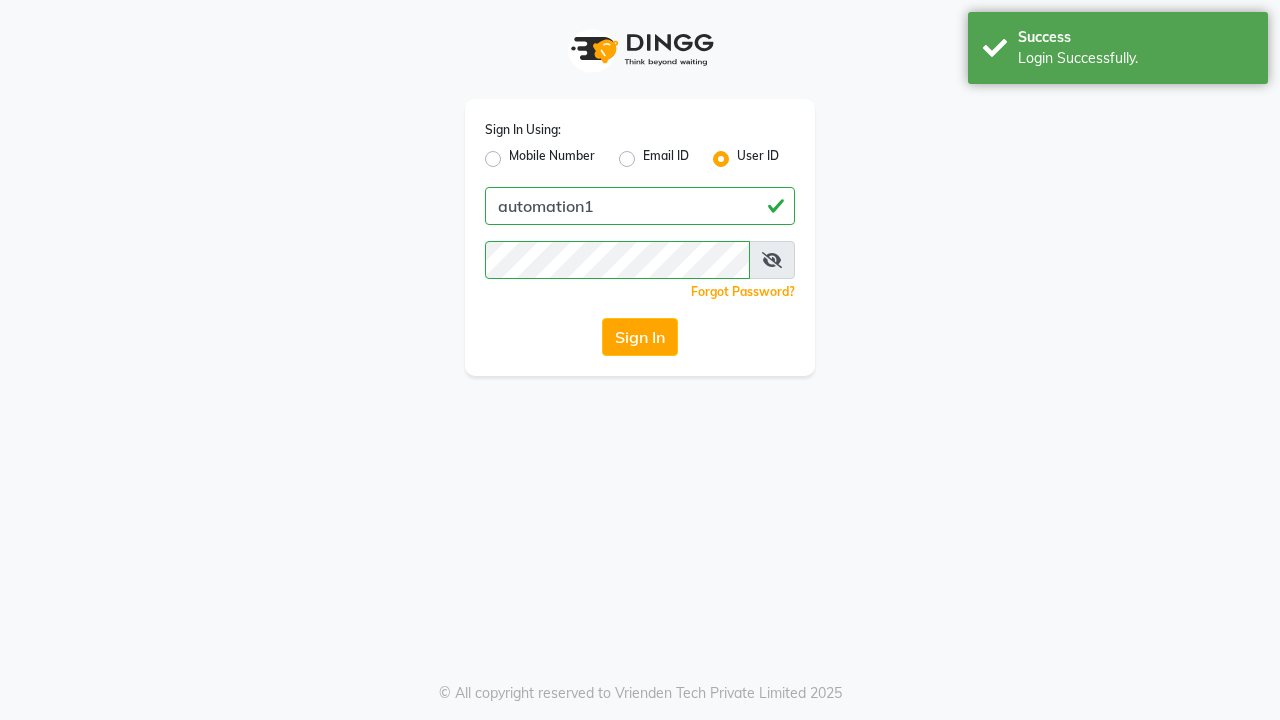 scroll, scrollTop: 0, scrollLeft: 0, axis: both 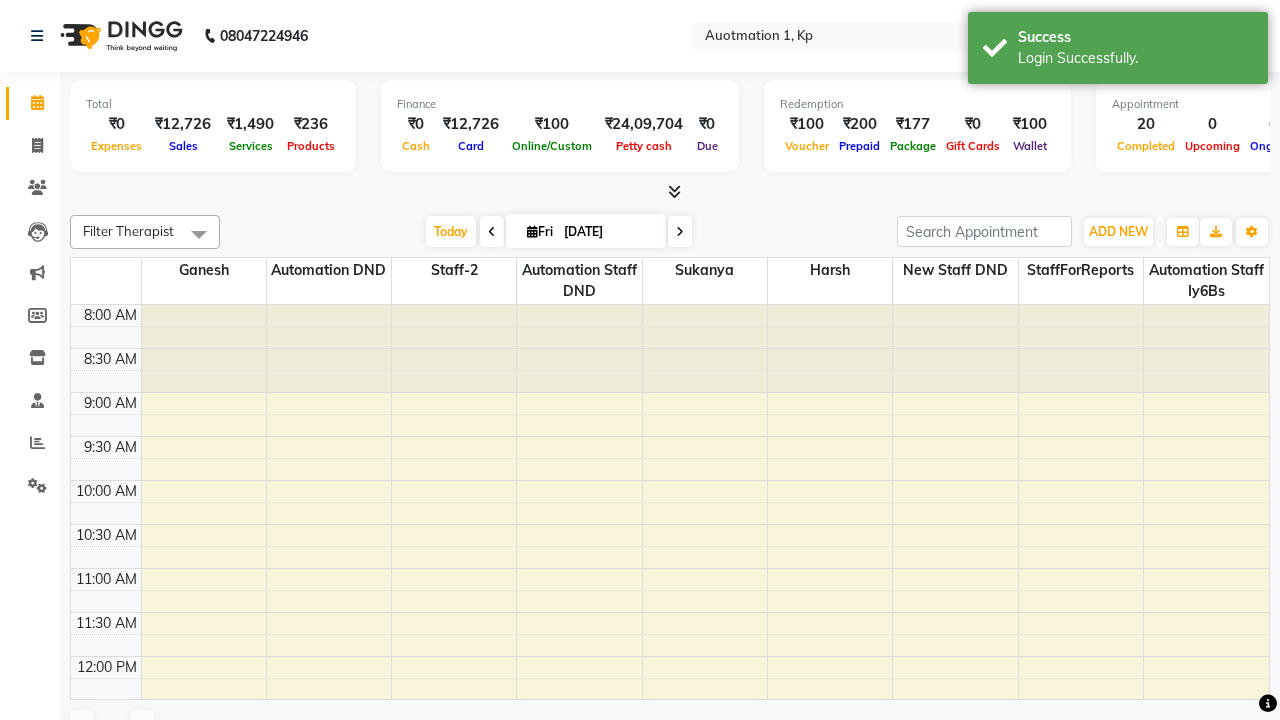 select on "en" 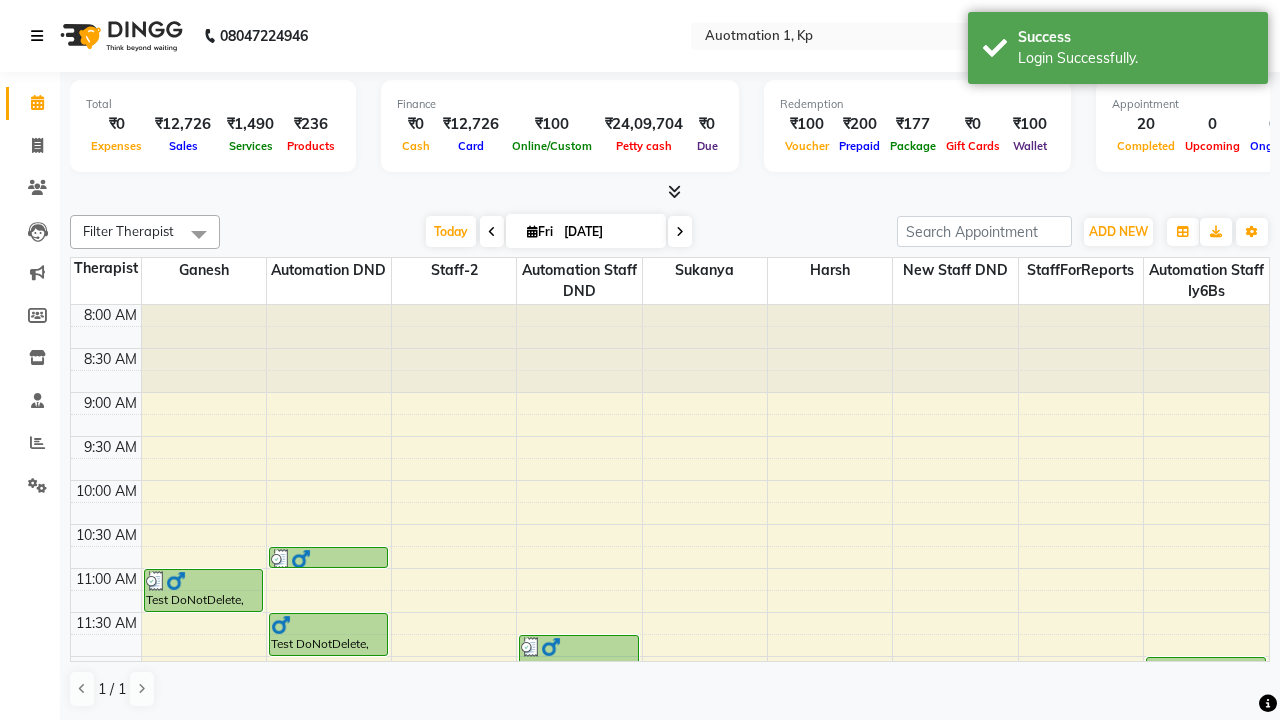 click at bounding box center [37, 36] 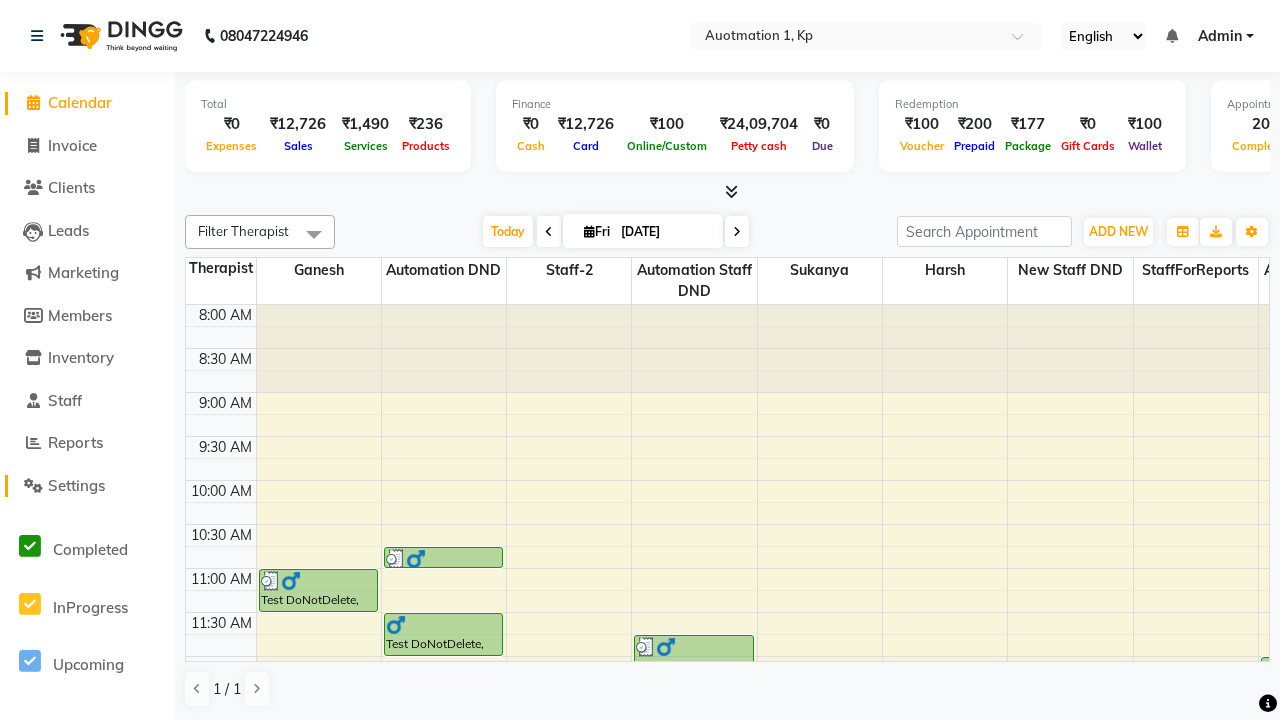 click on "Settings" 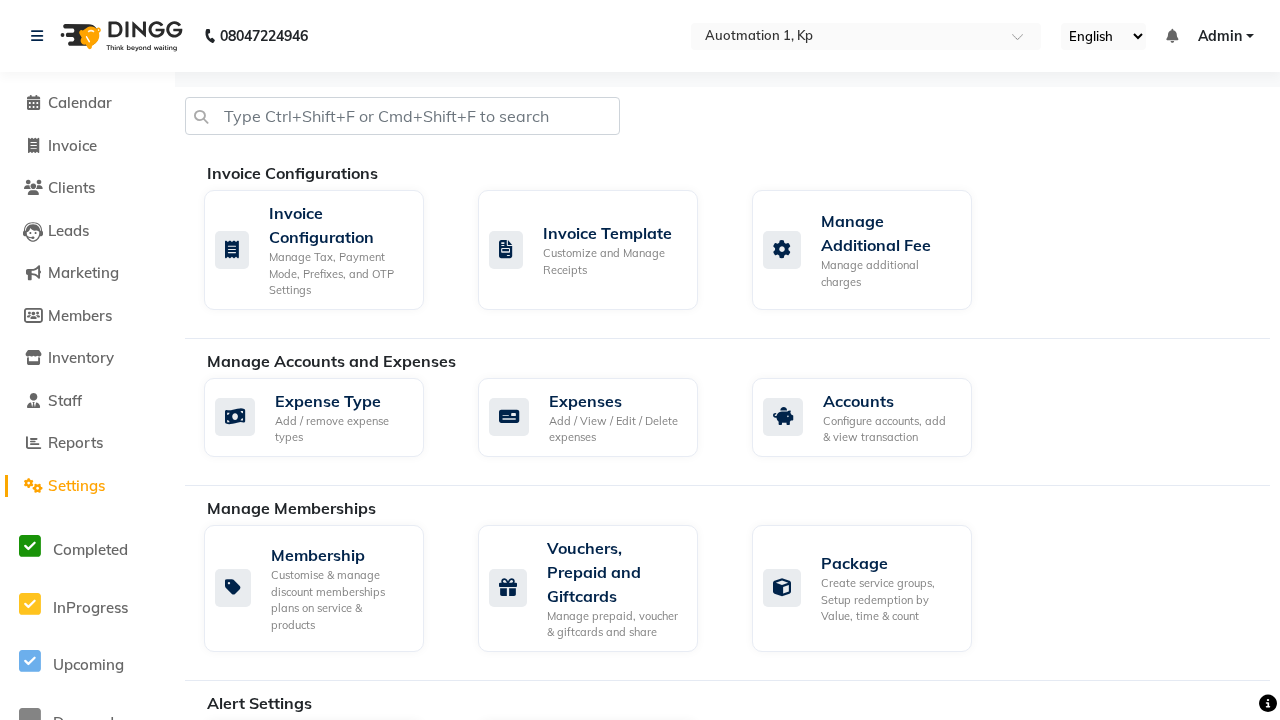 click on "Manage Services" 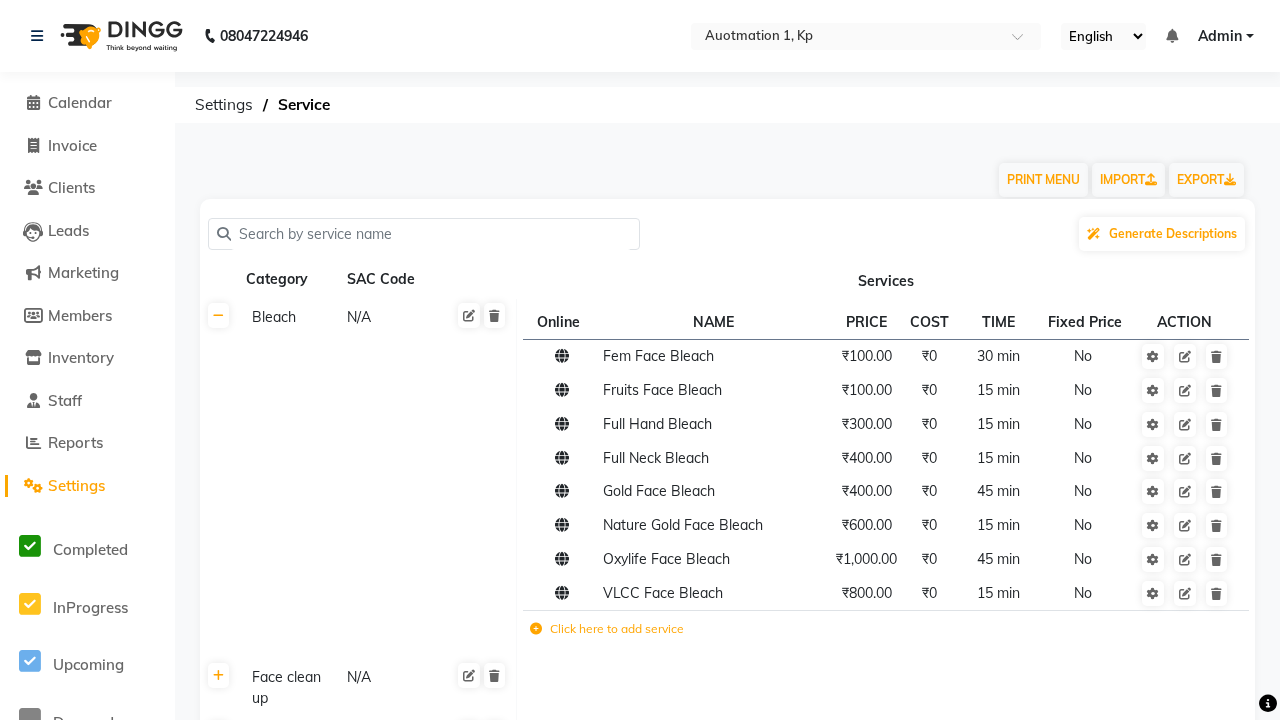 click on "Click here to add category." 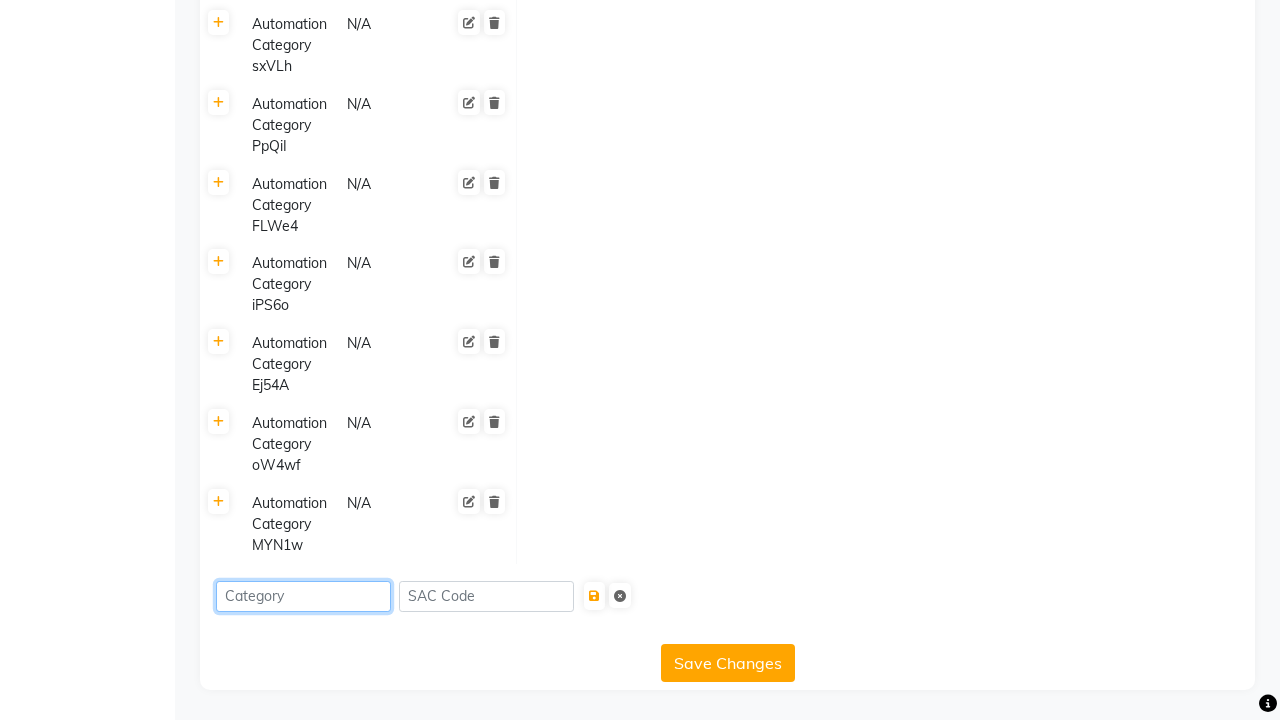 type on "Automation Category PX4bV" 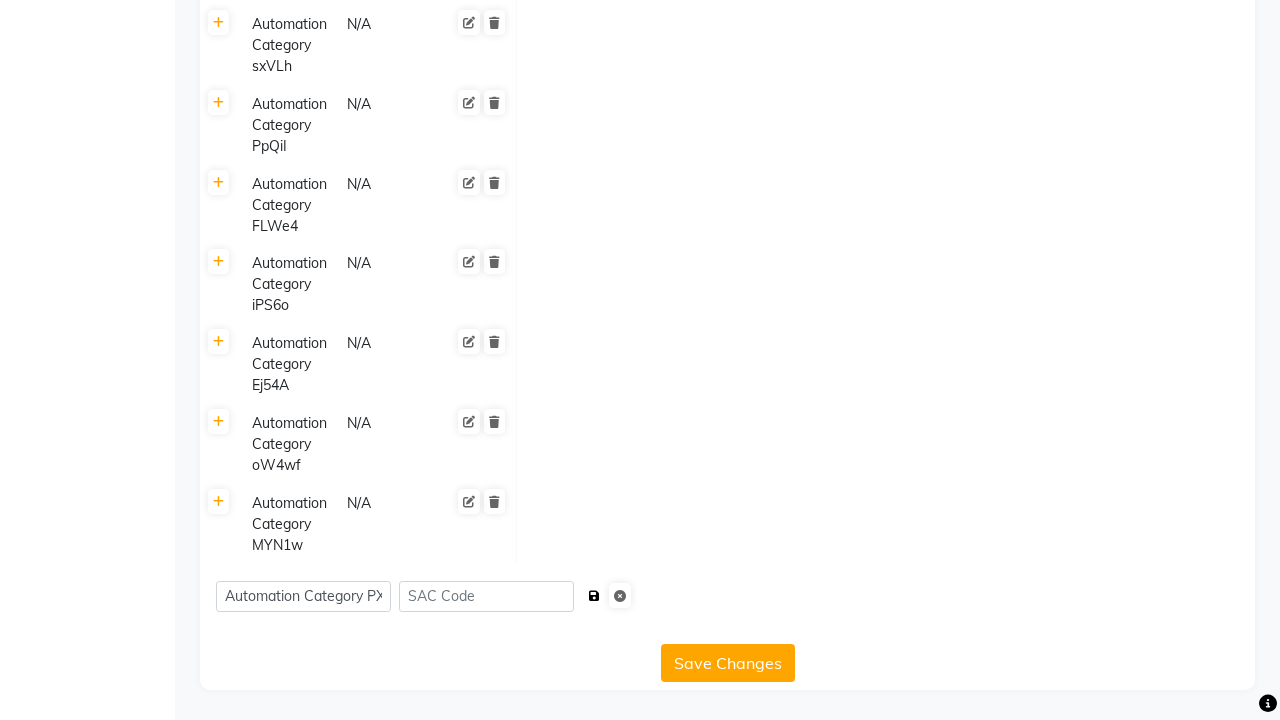 click at bounding box center (594, 596) 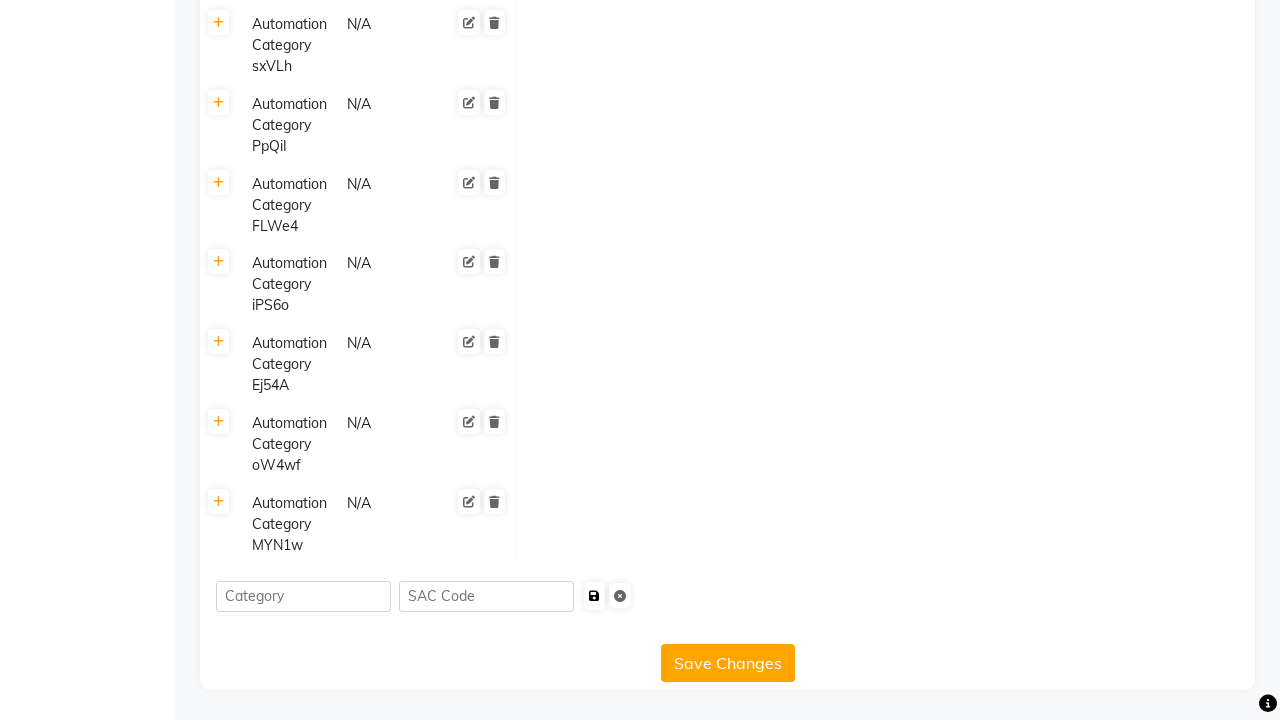 scroll, scrollTop: 0, scrollLeft: 0, axis: both 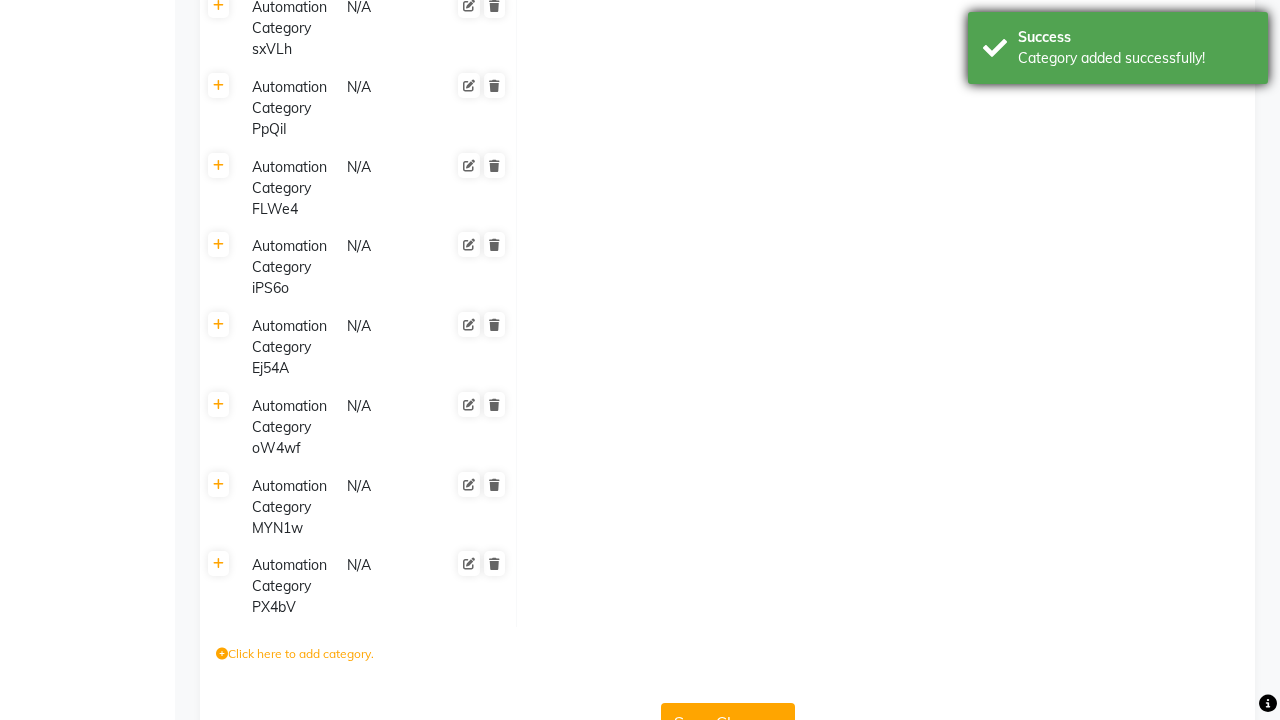 click on "Category added successfully!" at bounding box center (1135, 58) 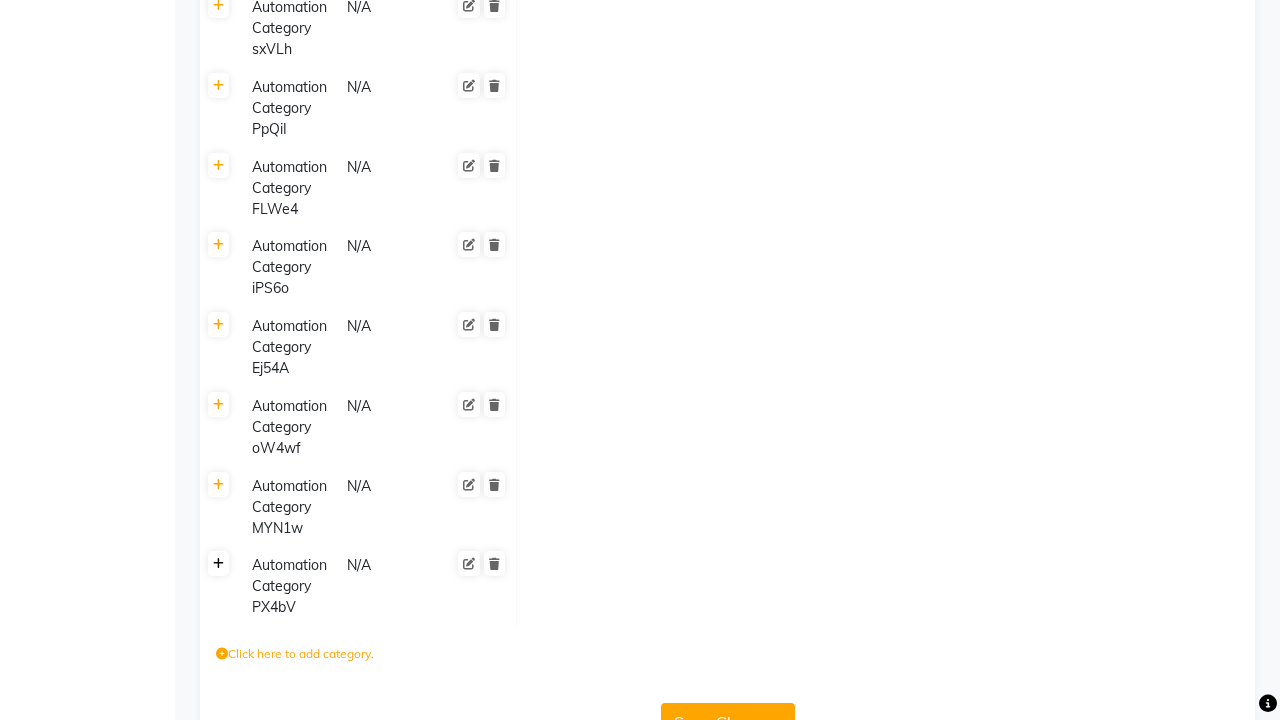 click 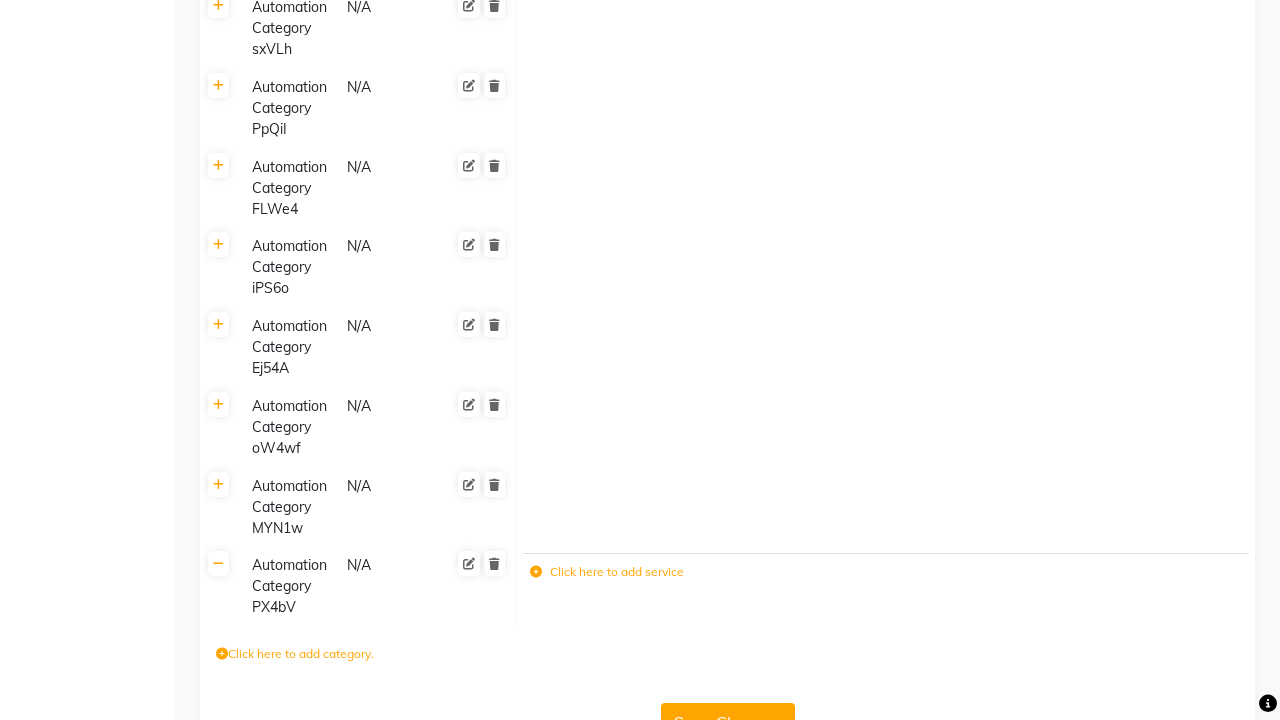 click 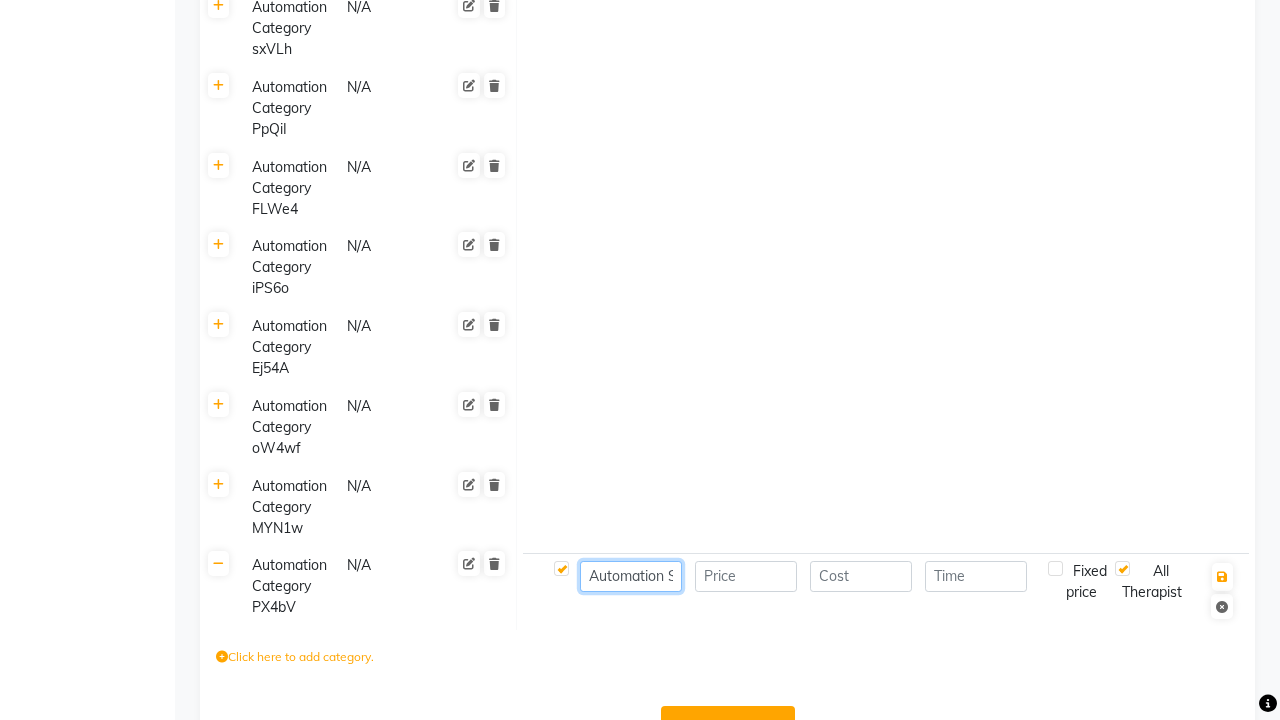 type on "Automation Service- 9JqJe" 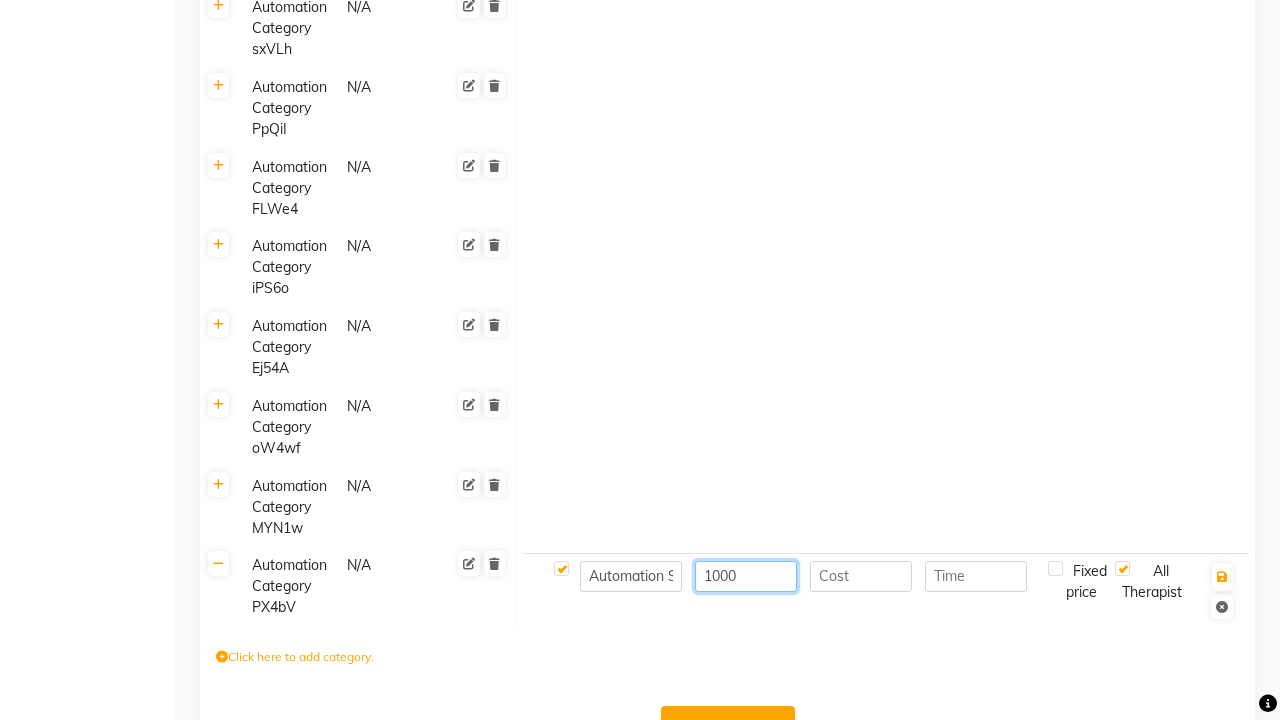 type on "1000" 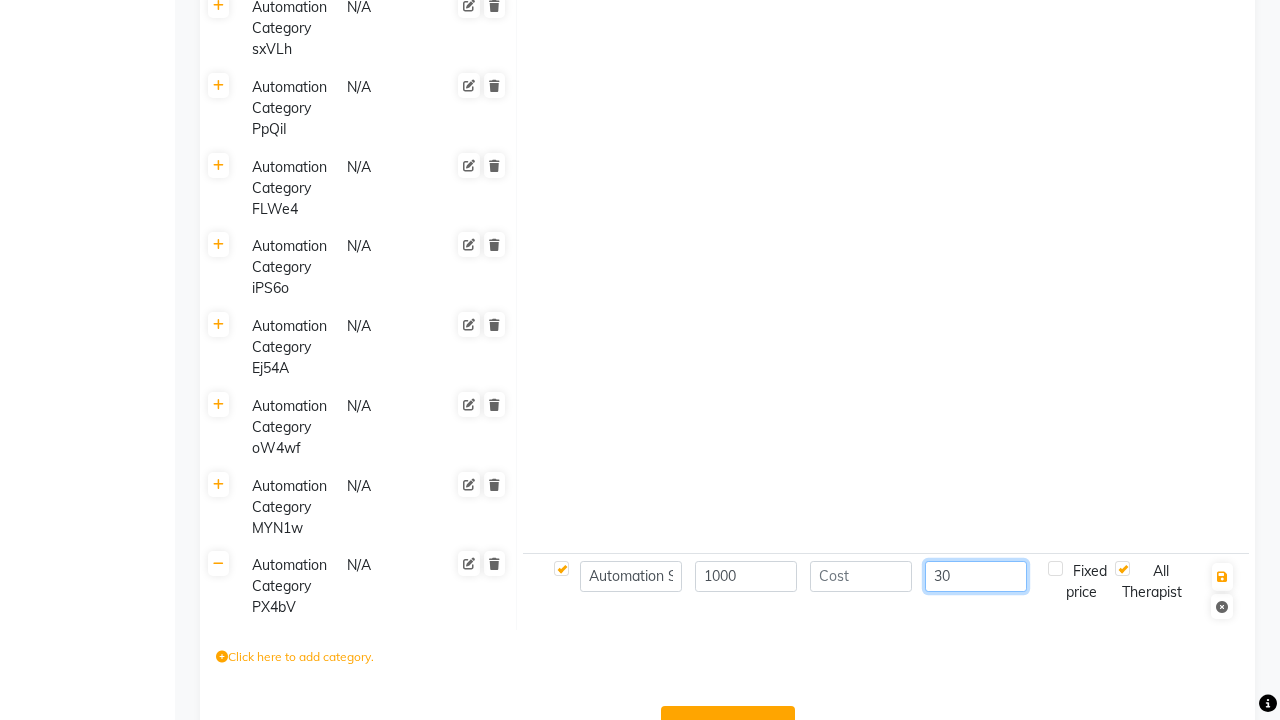 scroll, scrollTop: 0, scrollLeft: 0, axis: both 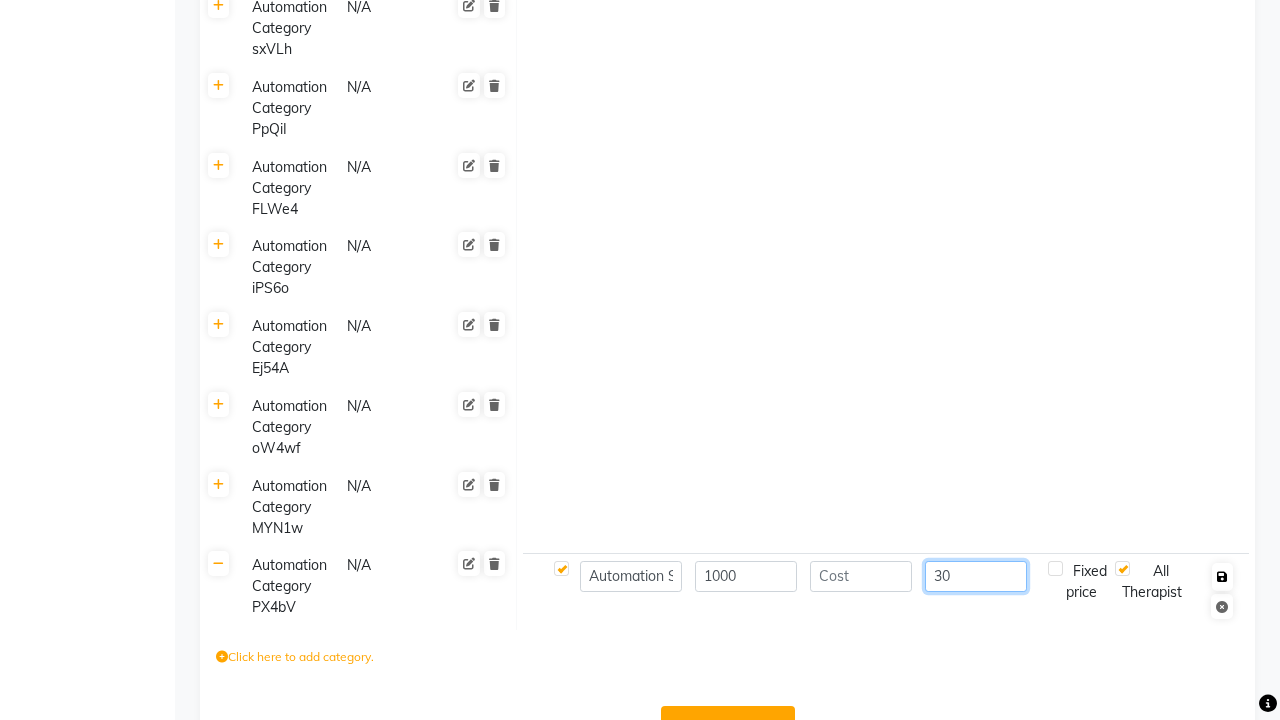 type on "30" 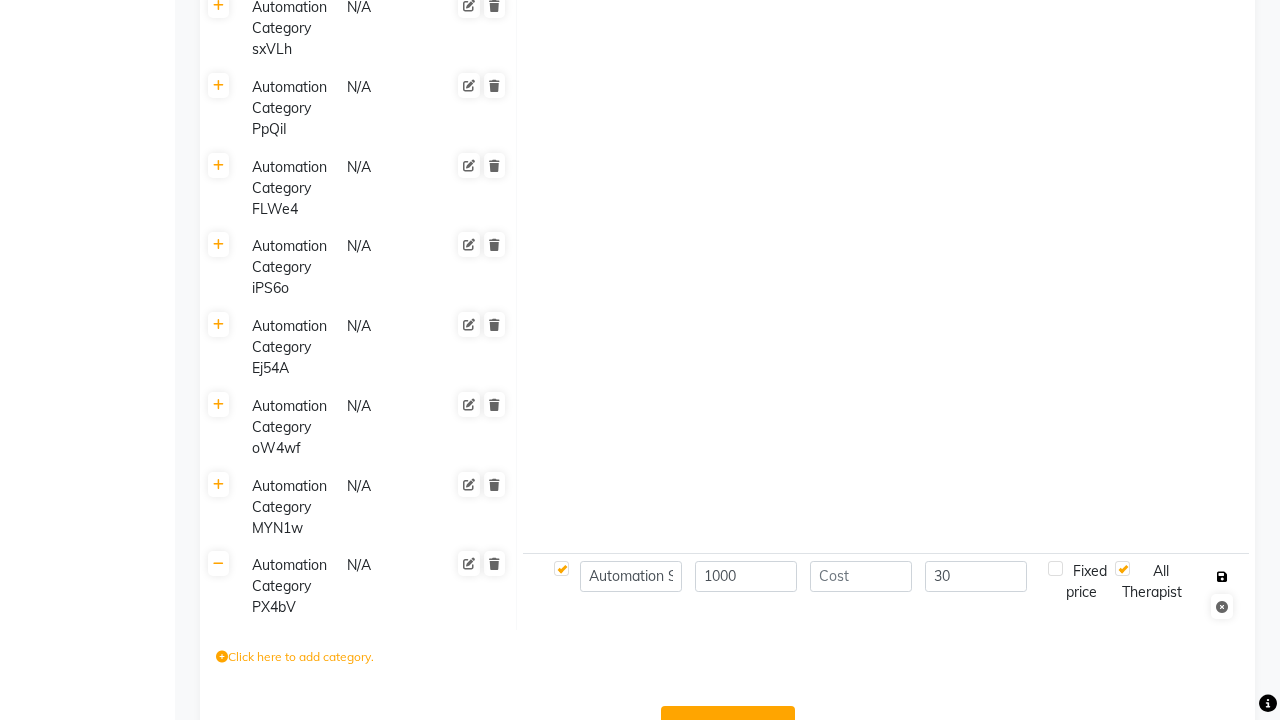 click at bounding box center (1222, 577) 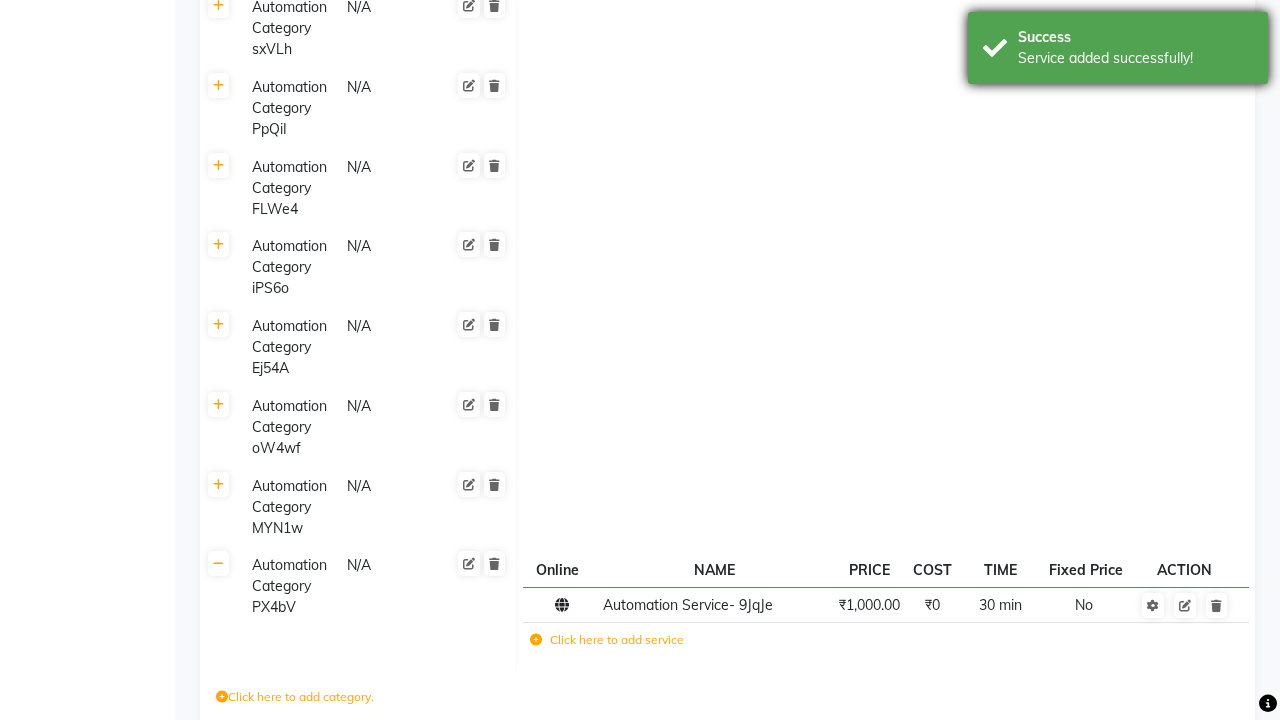 click on "Service added successfully!" at bounding box center (1135, 58) 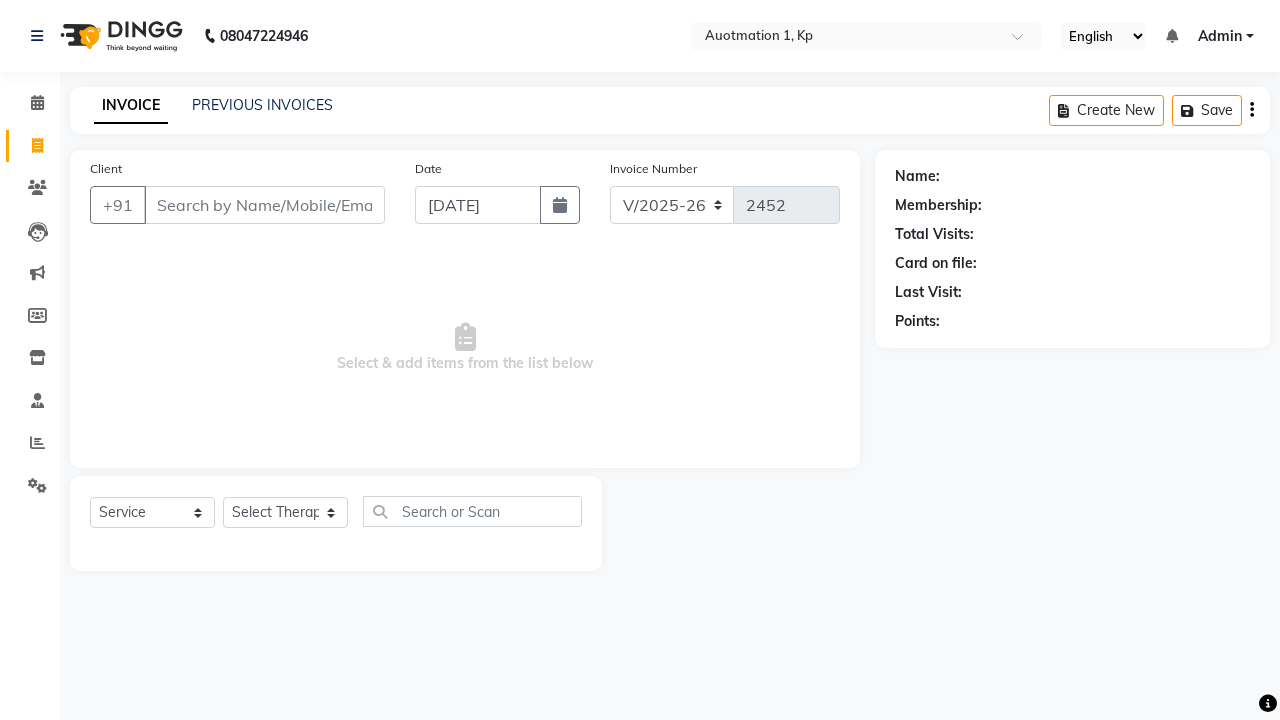 select on "150" 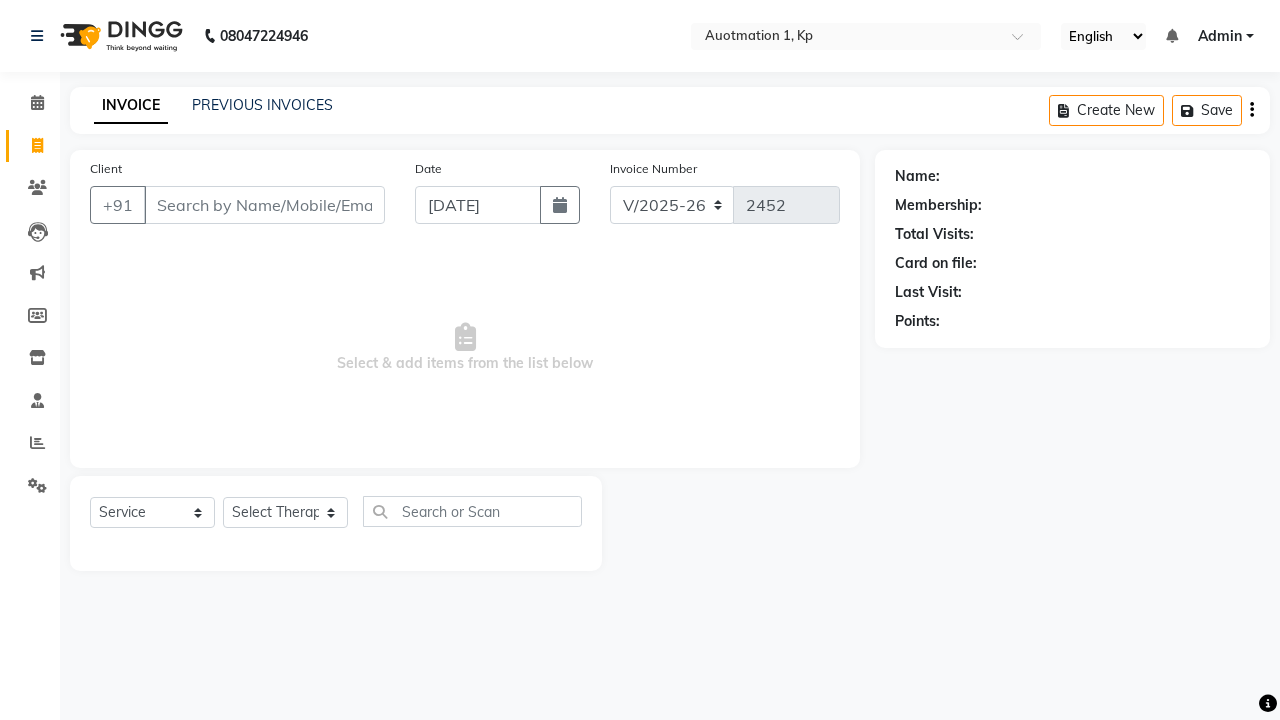 scroll, scrollTop: 0, scrollLeft: 0, axis: both 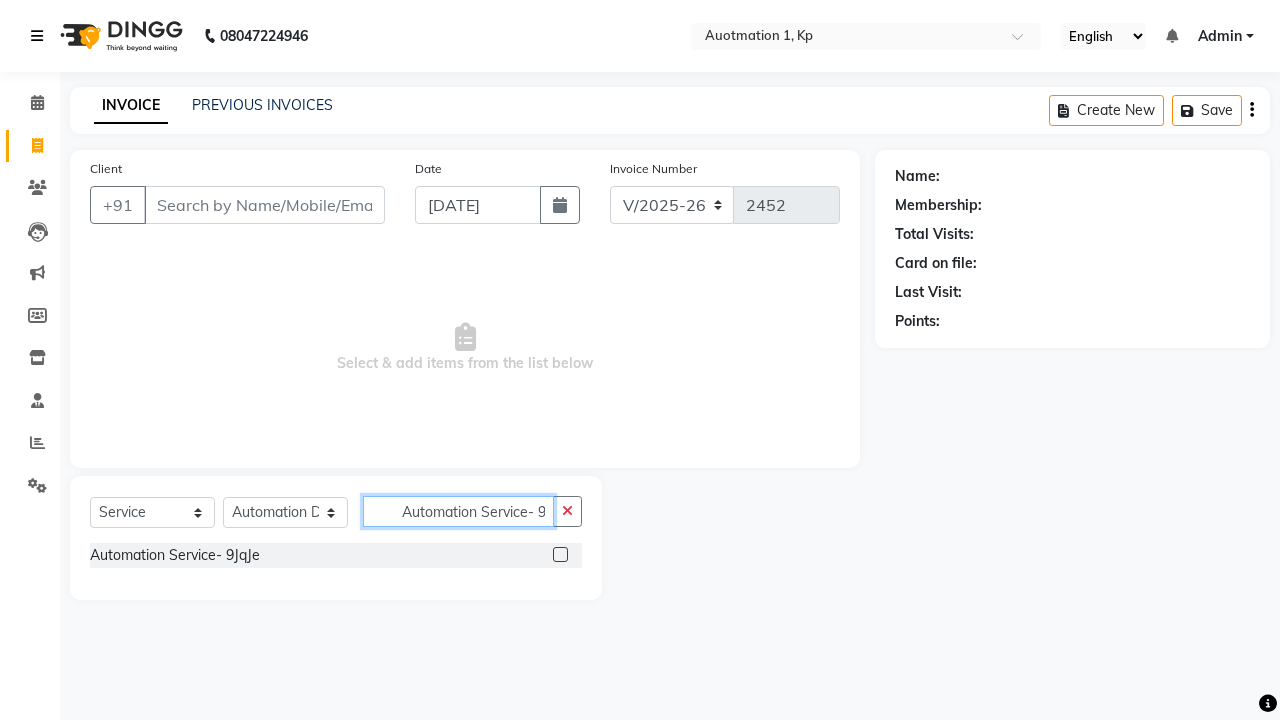 type on "Automation Service- 9JqJe" 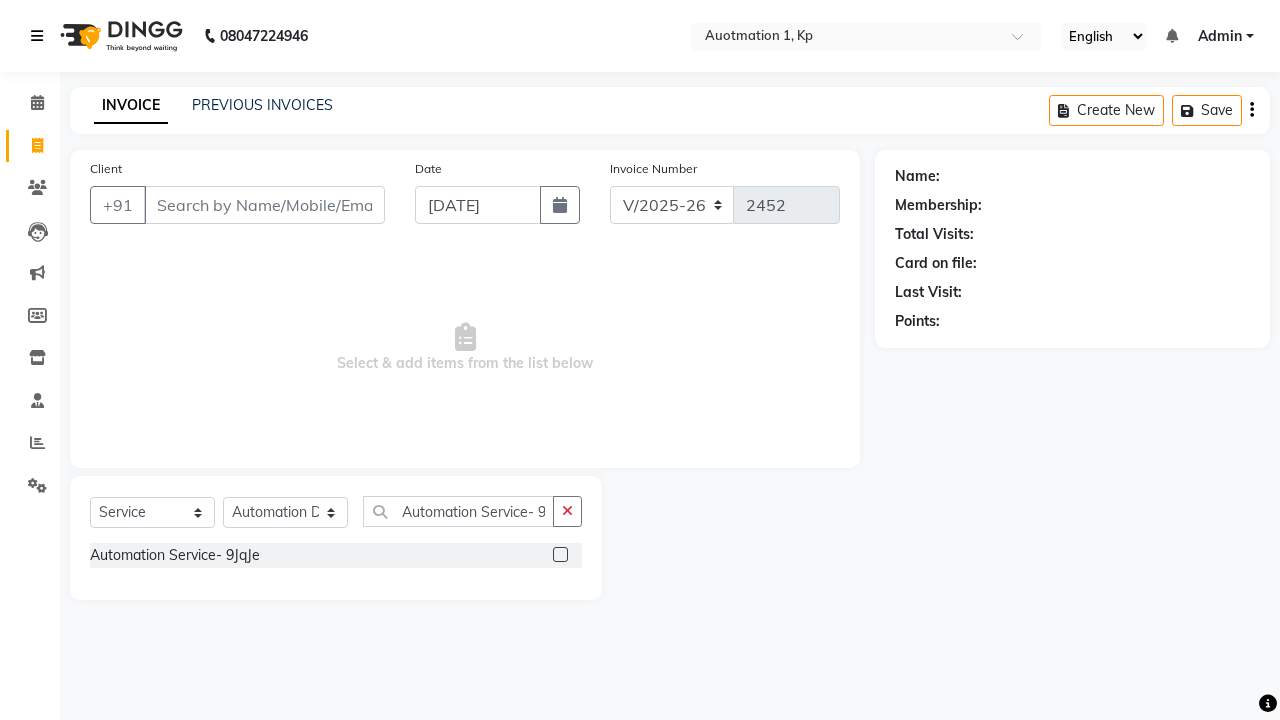 click at bounding box center (37, 36) 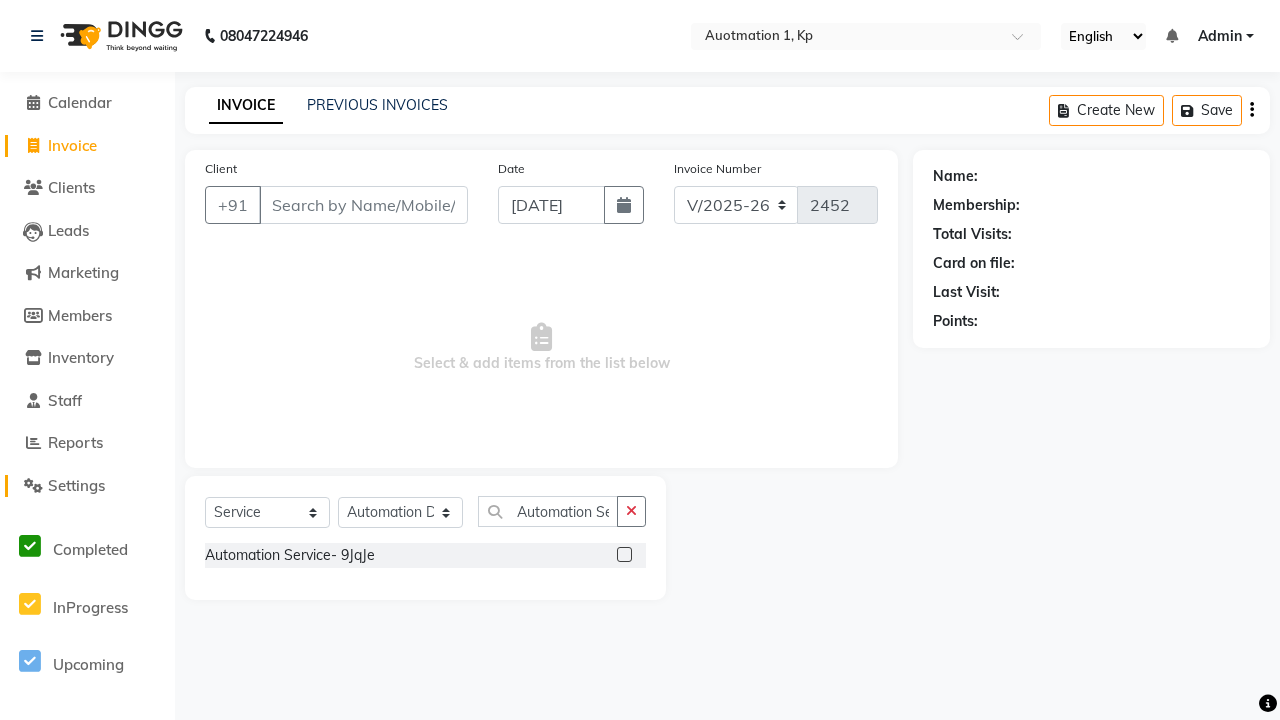 click on "Settings" 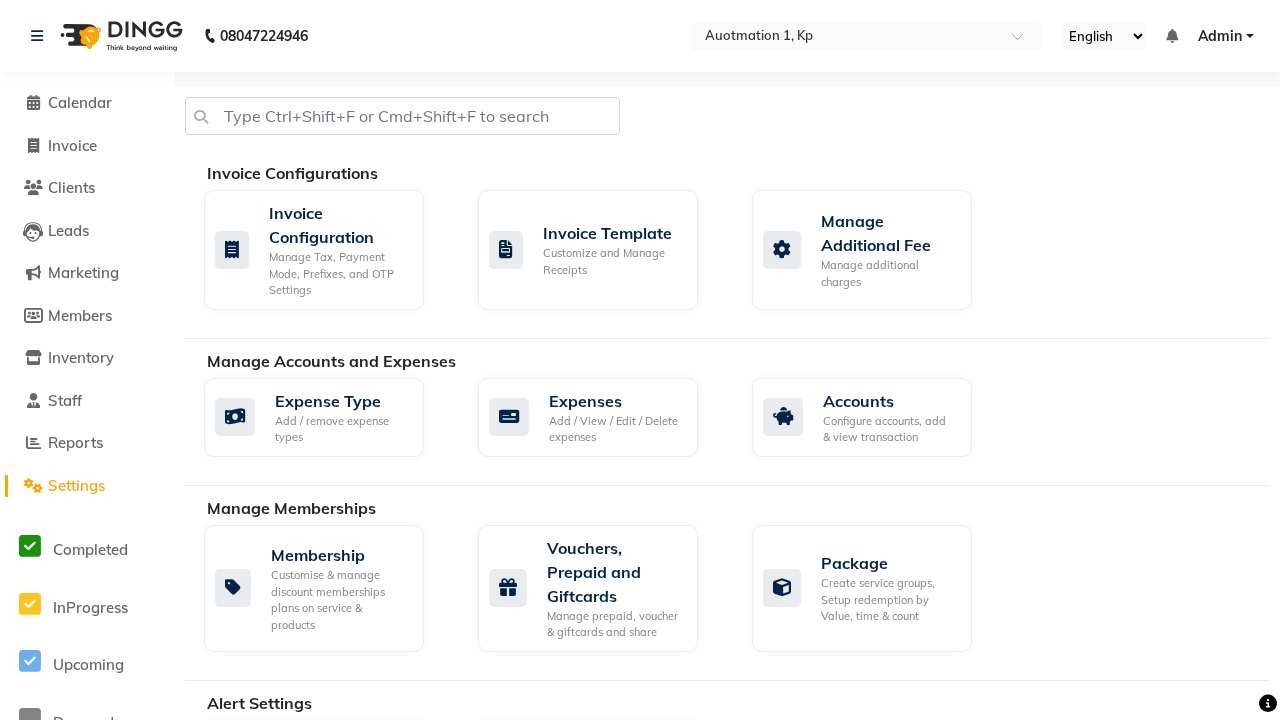 click on "Manage Services" 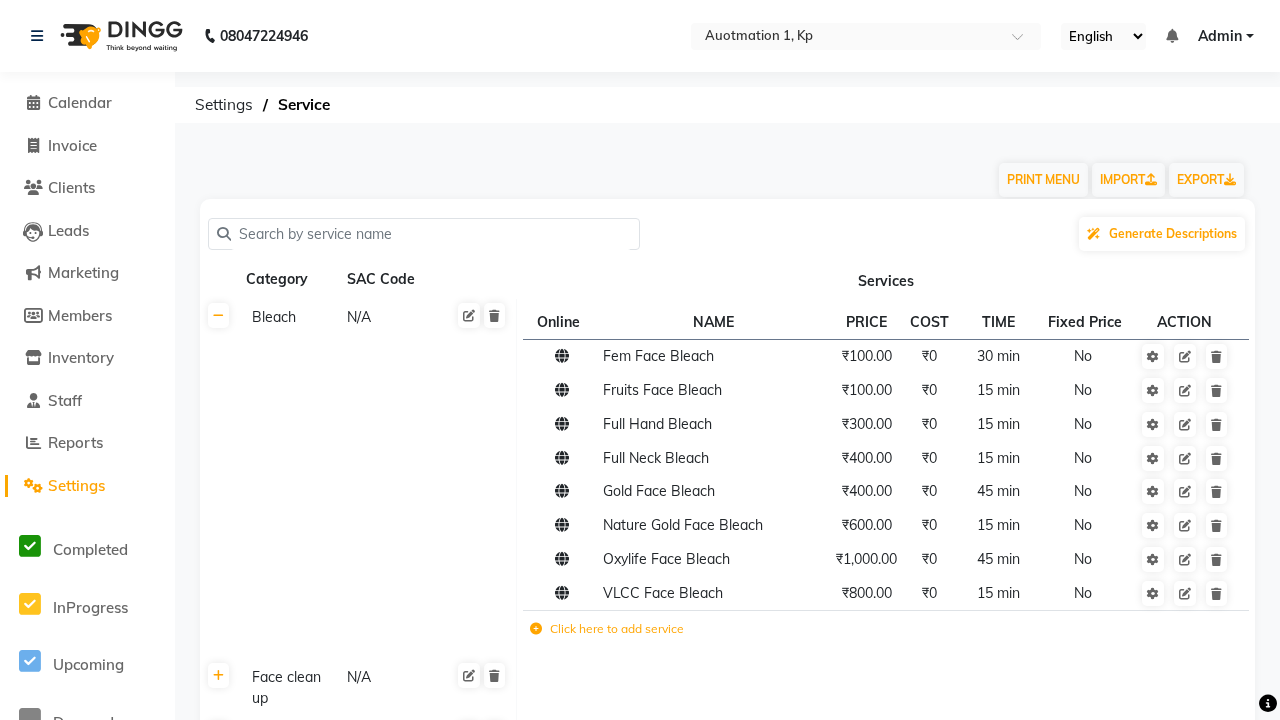 click 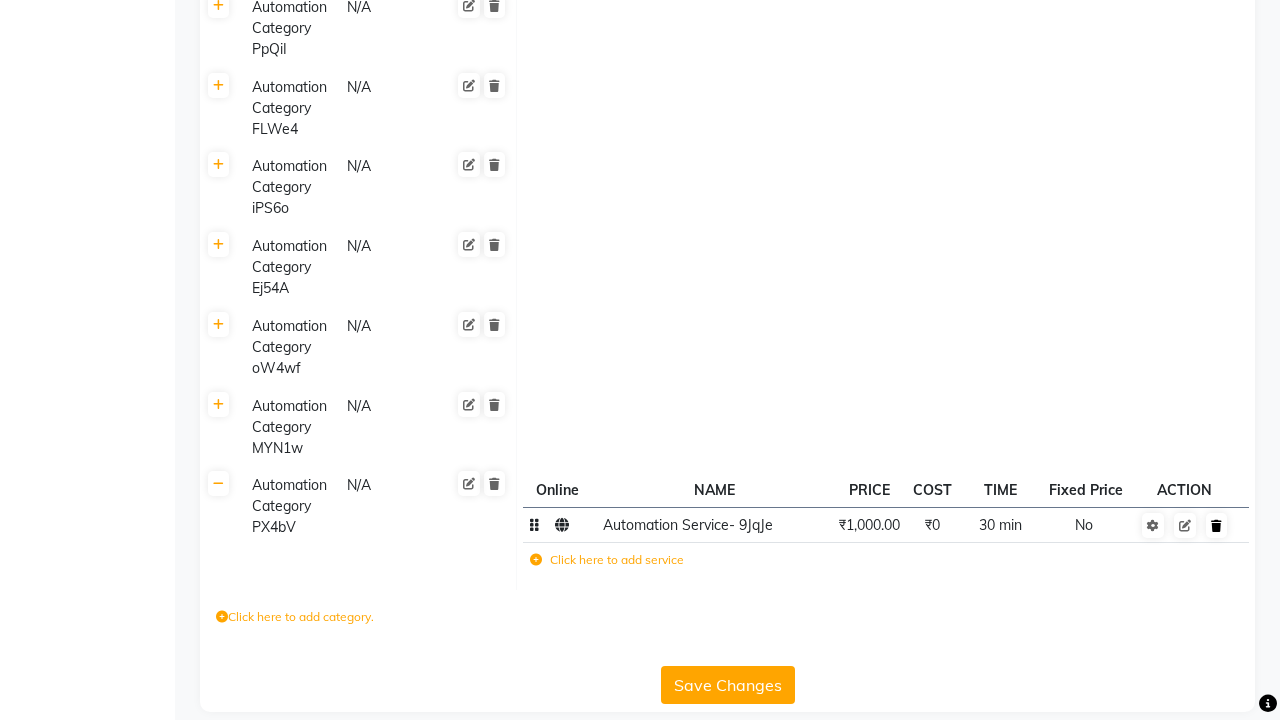 click 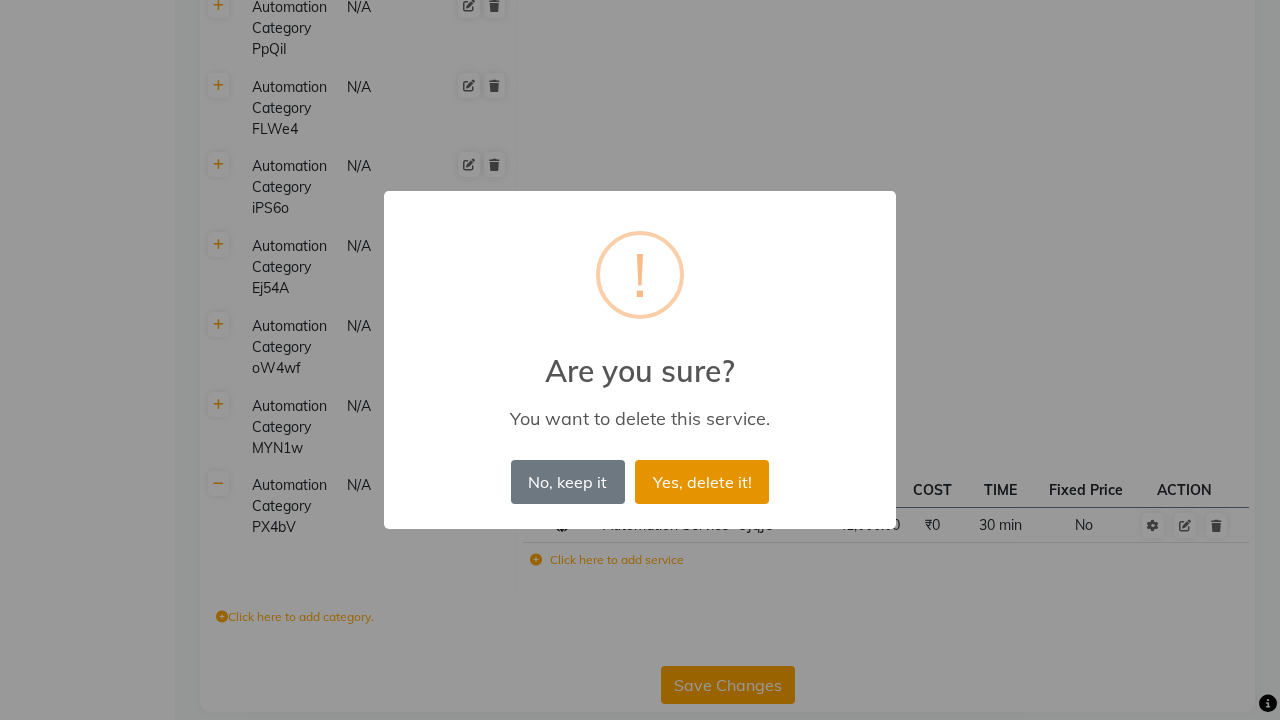 click on "Yes, delete it!" at bounding box center (702, 482) 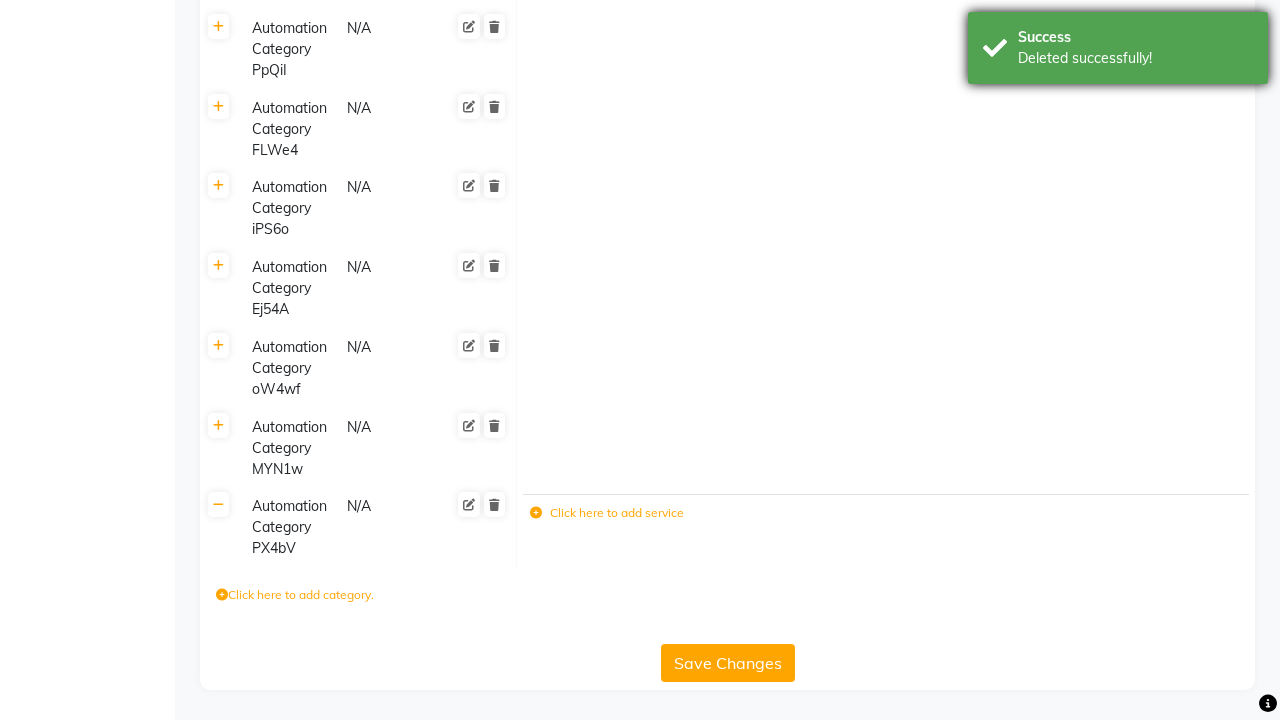 click on "Deleted successfully!" at bounding box center (1135, 58) 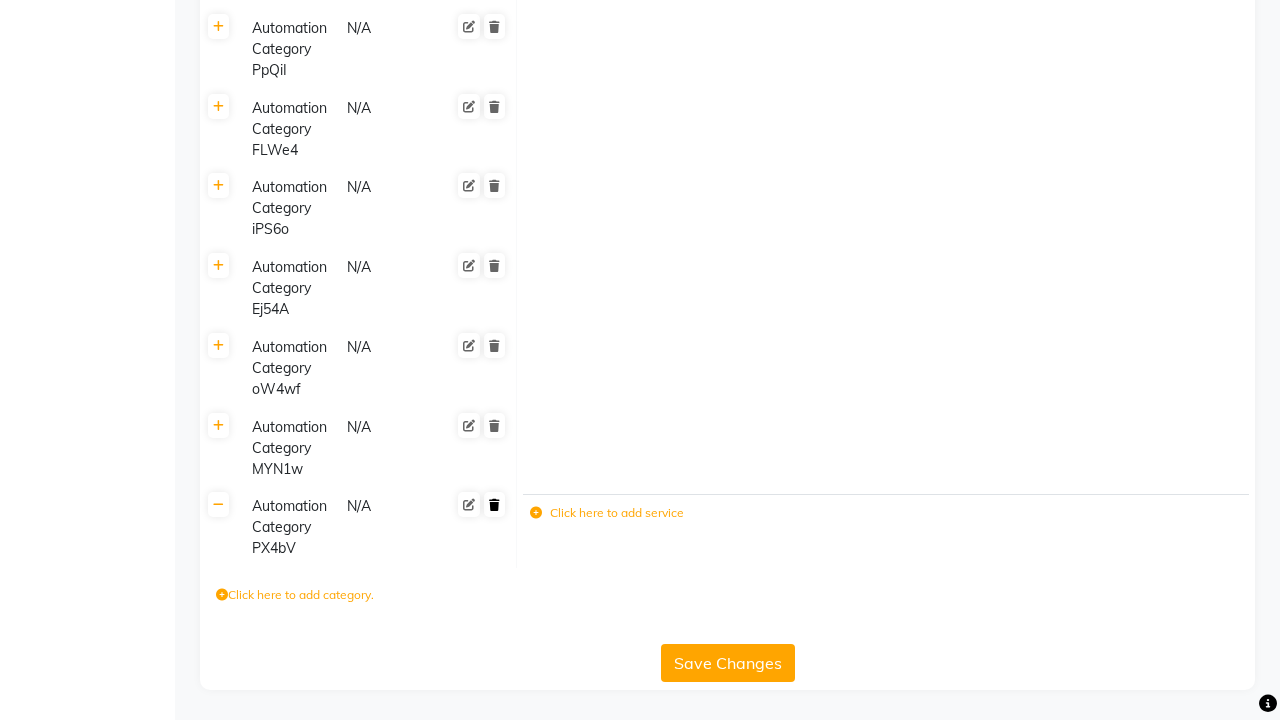 click 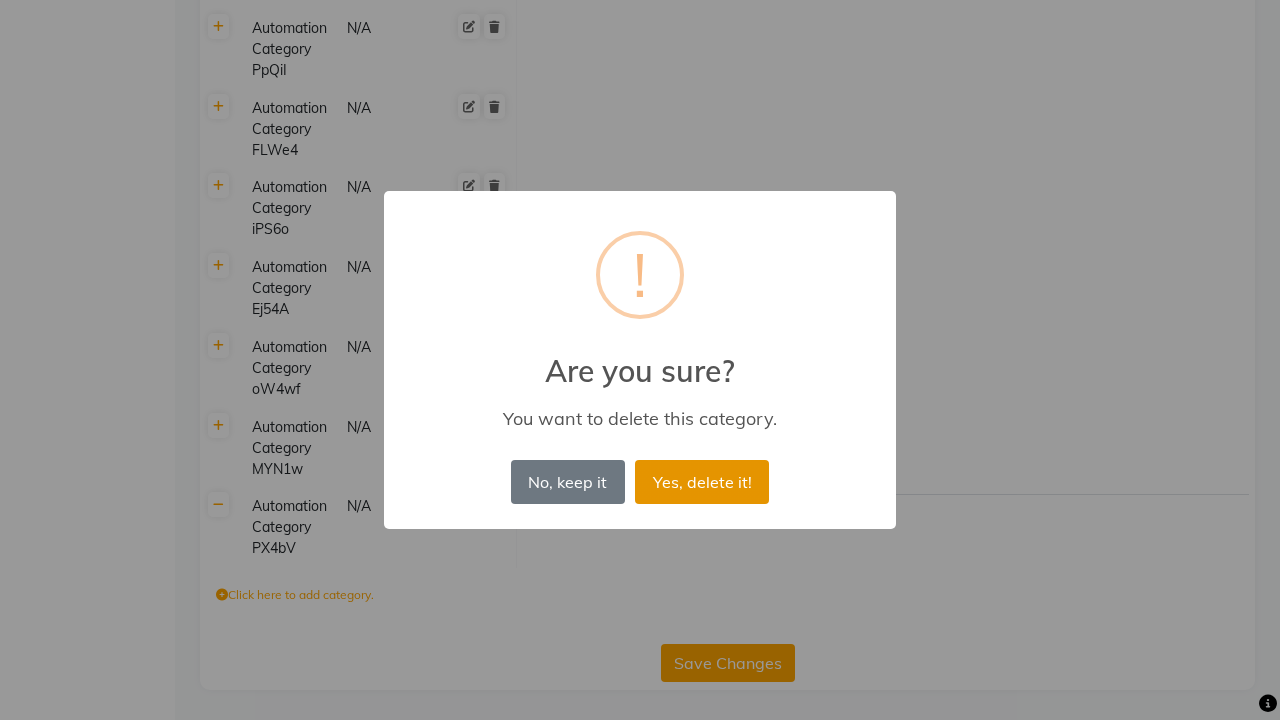 click on "Yes, delete it!" at bounding box center [702, 482] 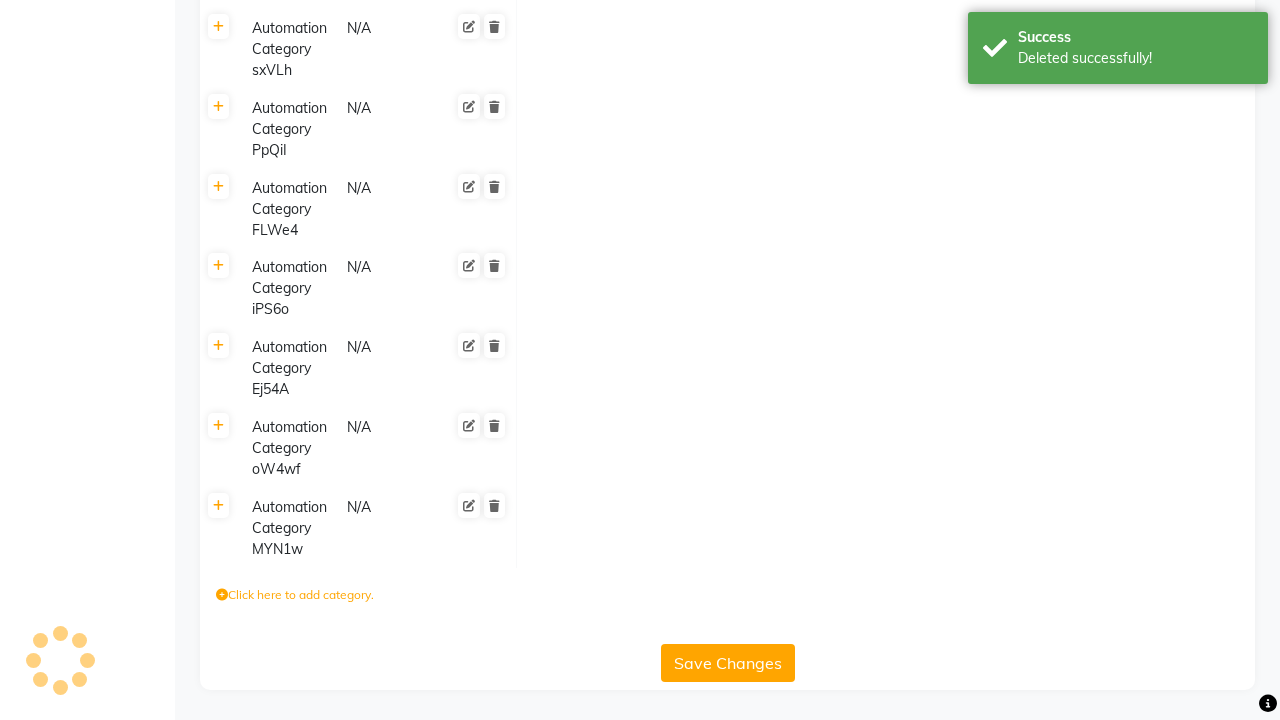 scroll, scrollTop: 2068, scrollLeft: 0, axis: vertical 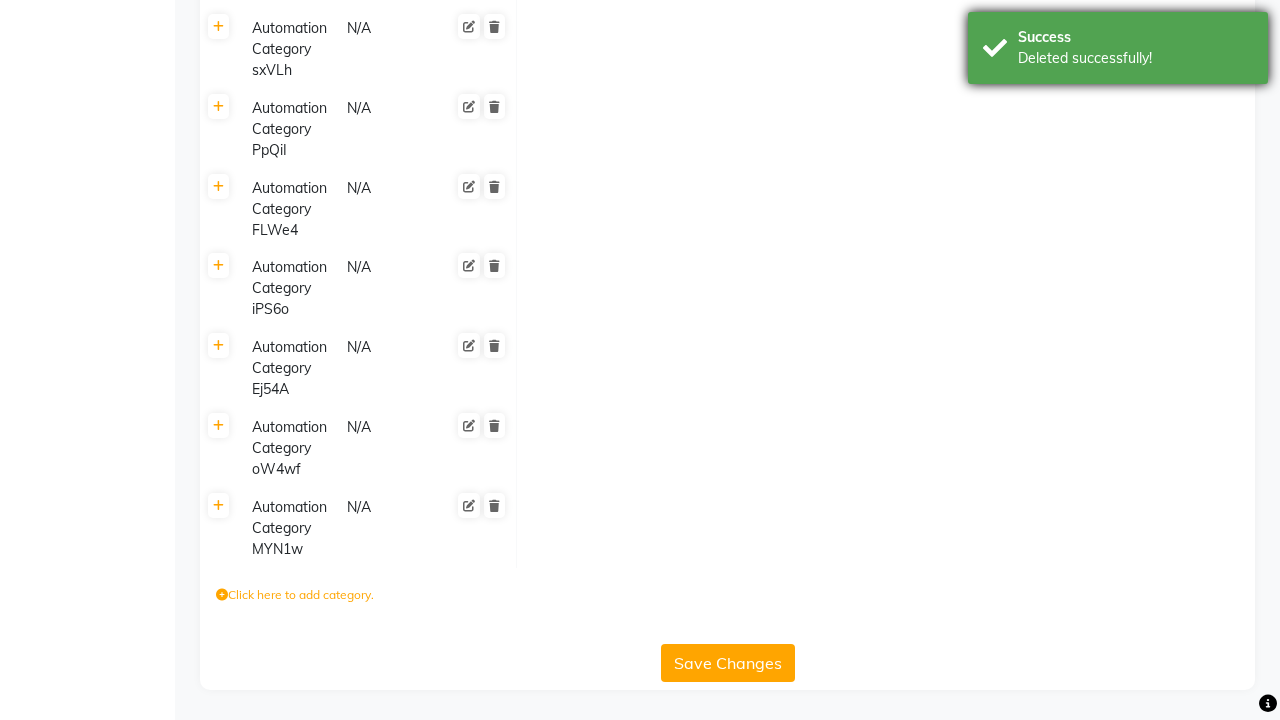 click on "Deleted successfully!" at bounding box center [1135, 58] 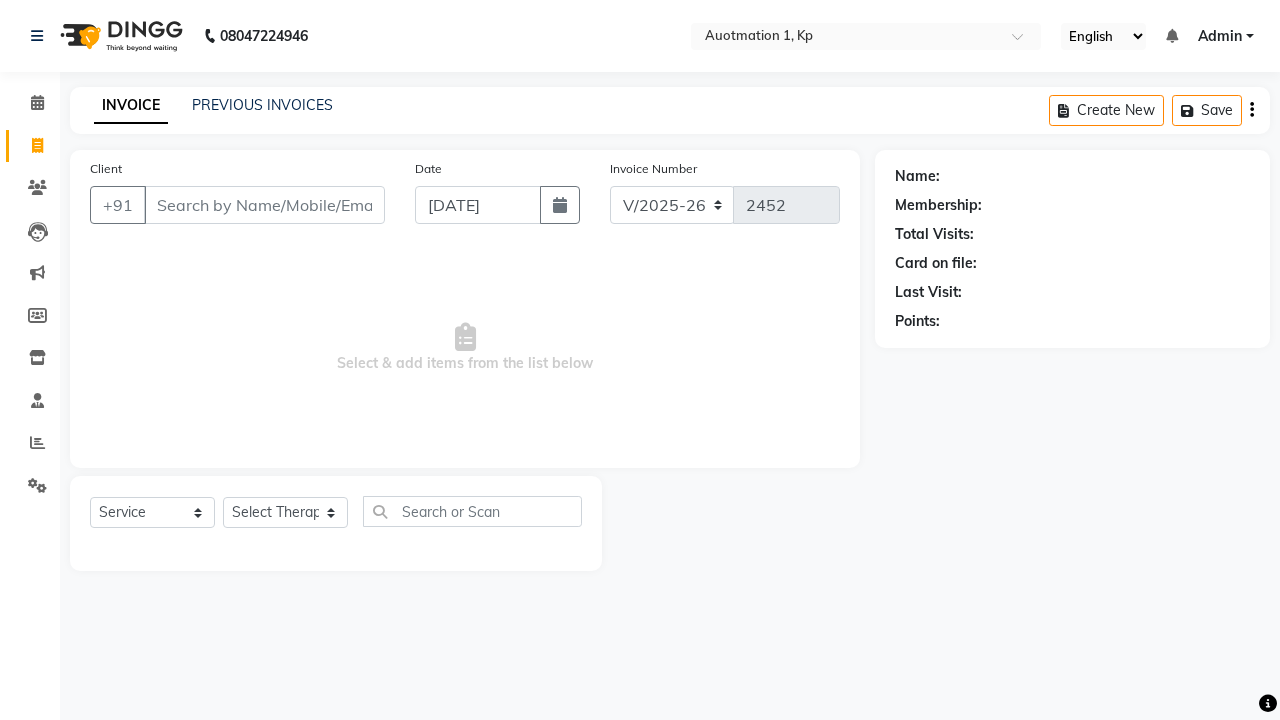 select on "150" 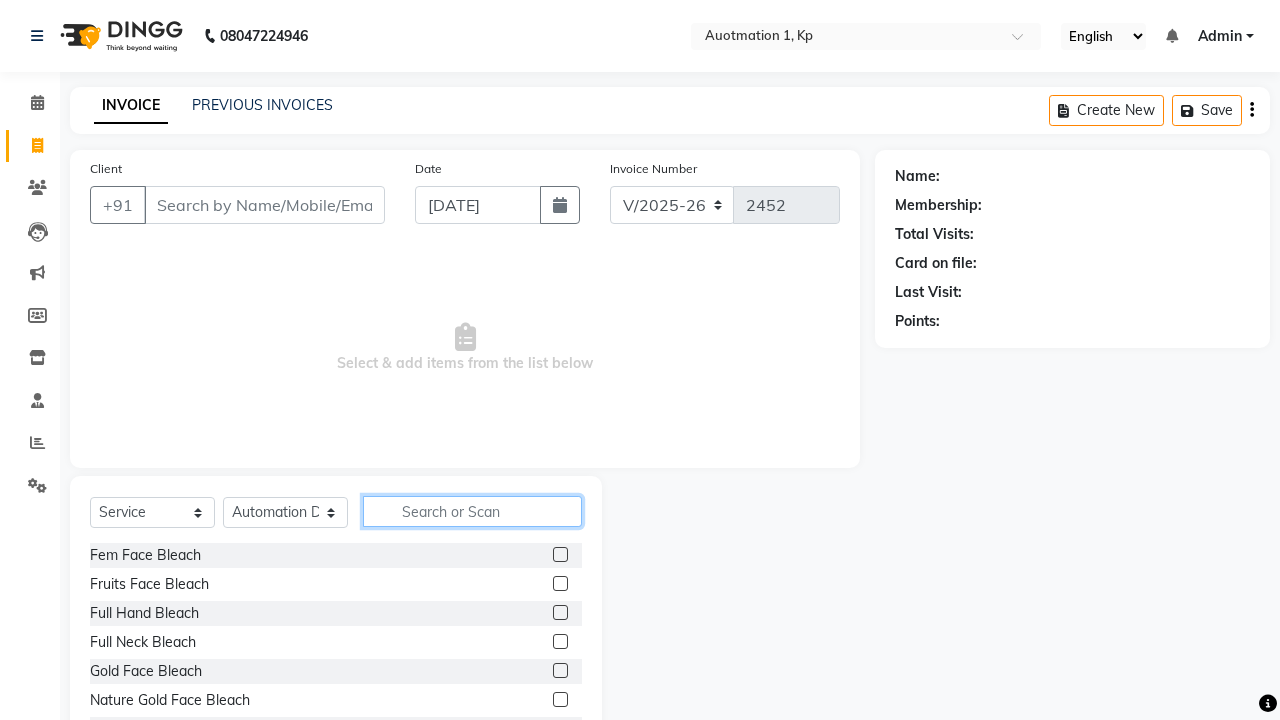 type on "Automation Service- 9JqJe" 